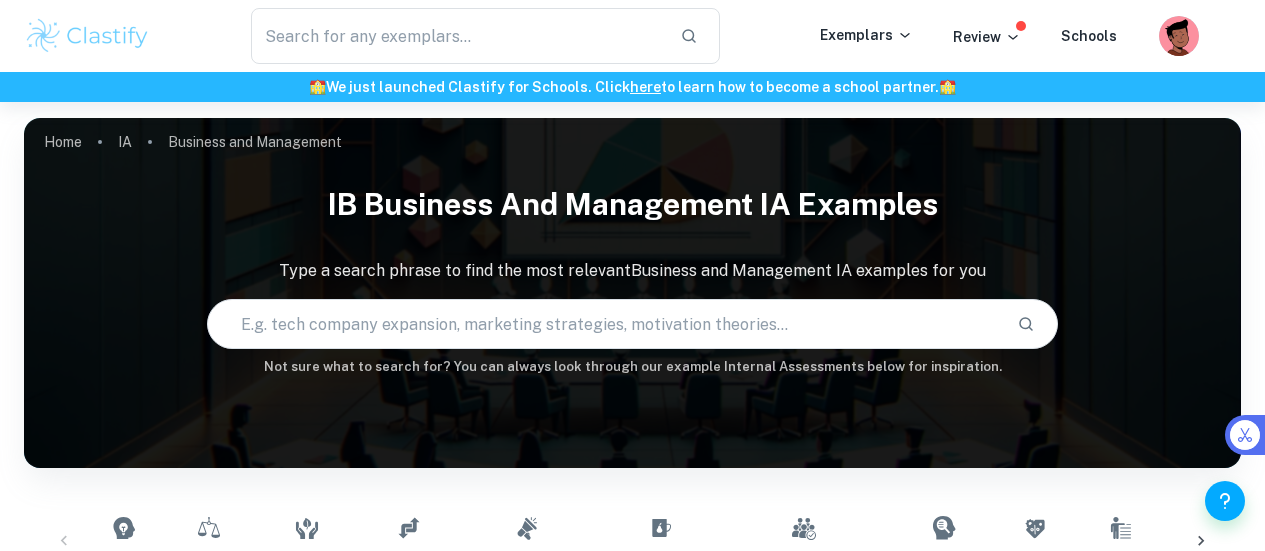 scroll, scrollTop: 365, scrollLeft: 0, axis: vertical 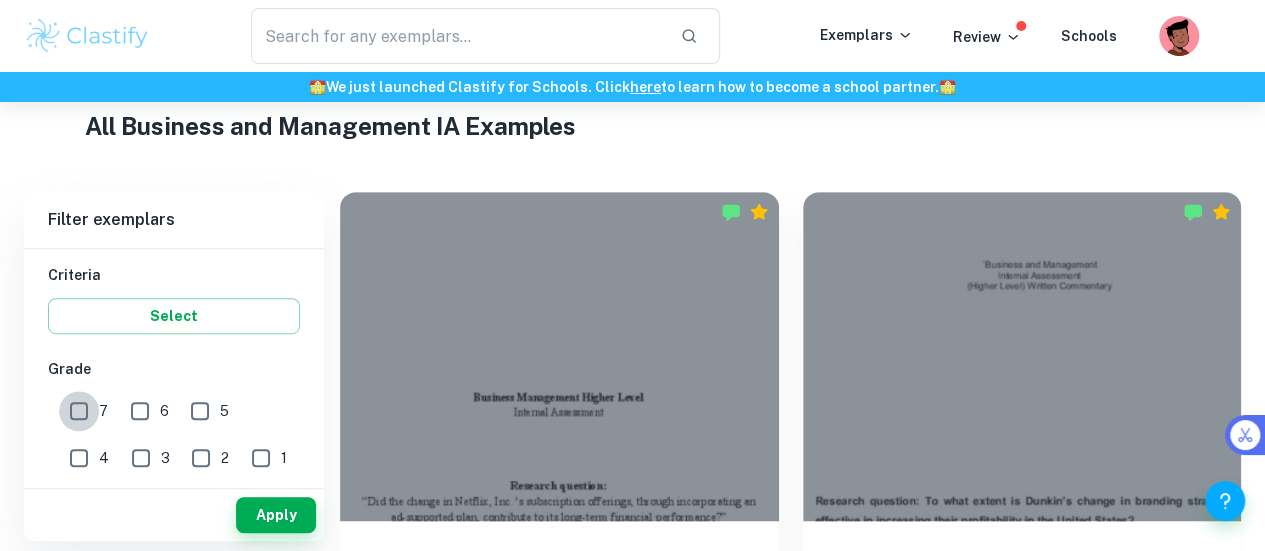 click on "7" at bounding box center [79, 411] 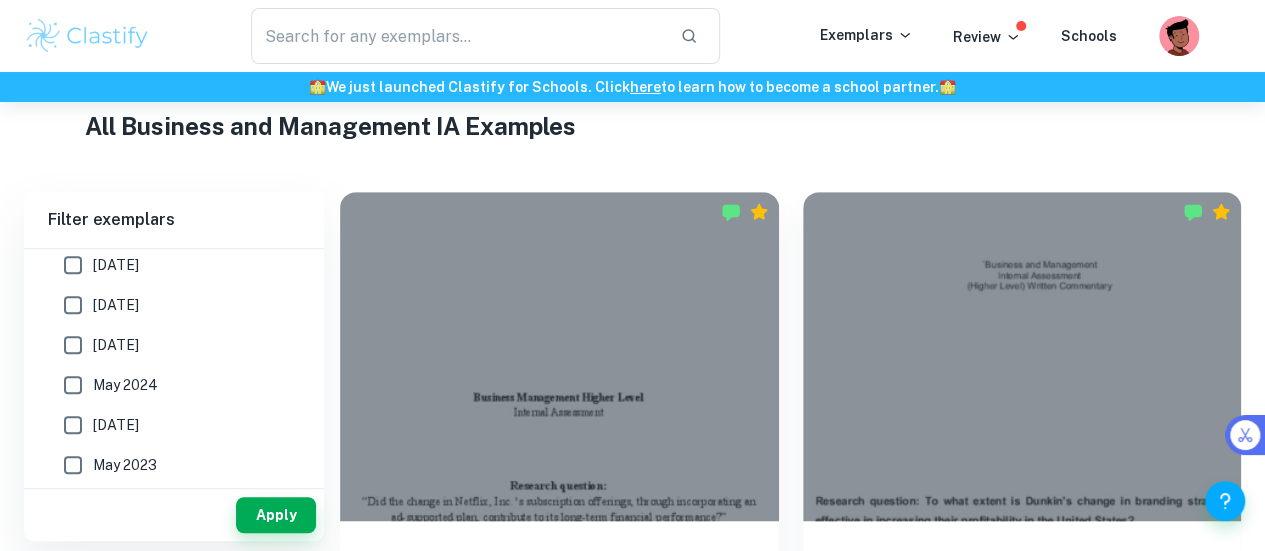 scroll, scrollTop: 721, scrollLeft: 0, axis: vertical 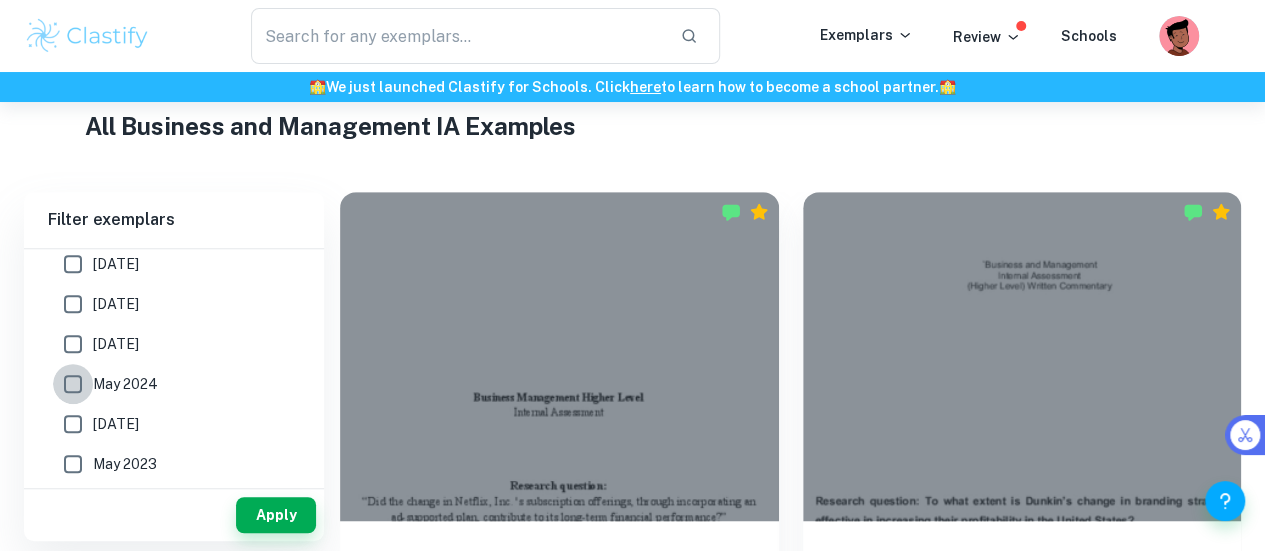 click on "May 2024" at bounding box center (73, 384) 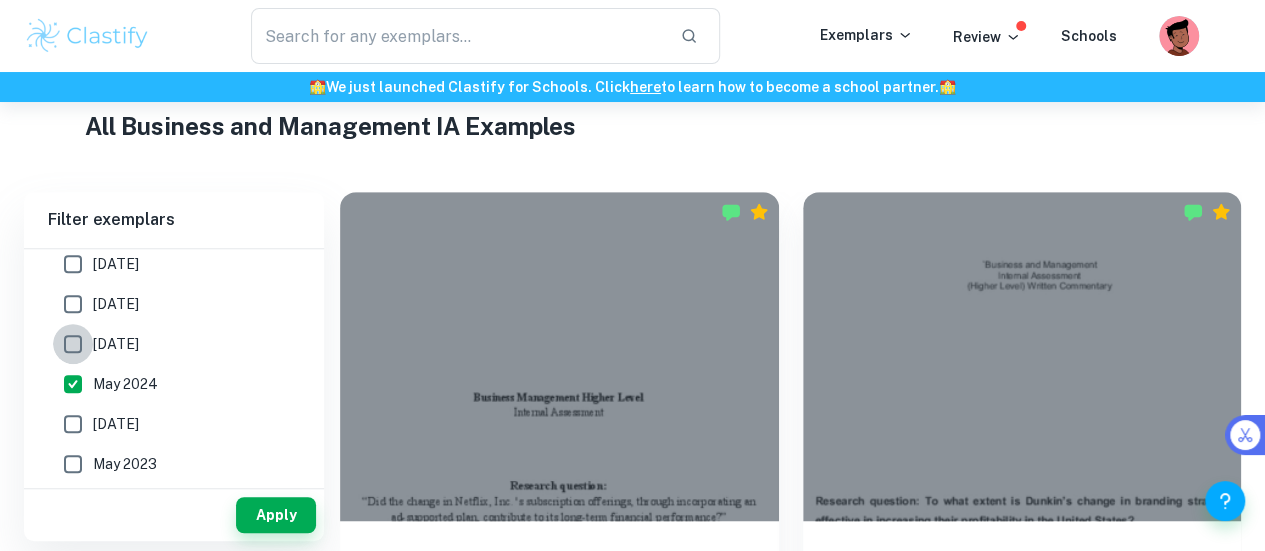 click on "[DATE]" at bounding box center (73, 344) 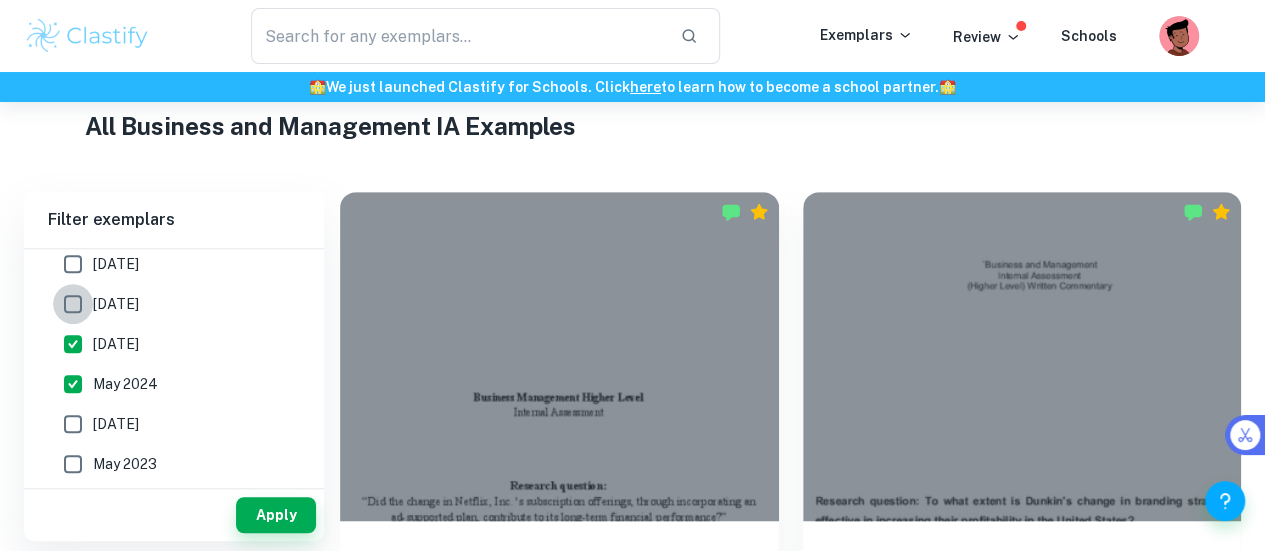 click on "[DATE]" at bounding box center (73, 304) 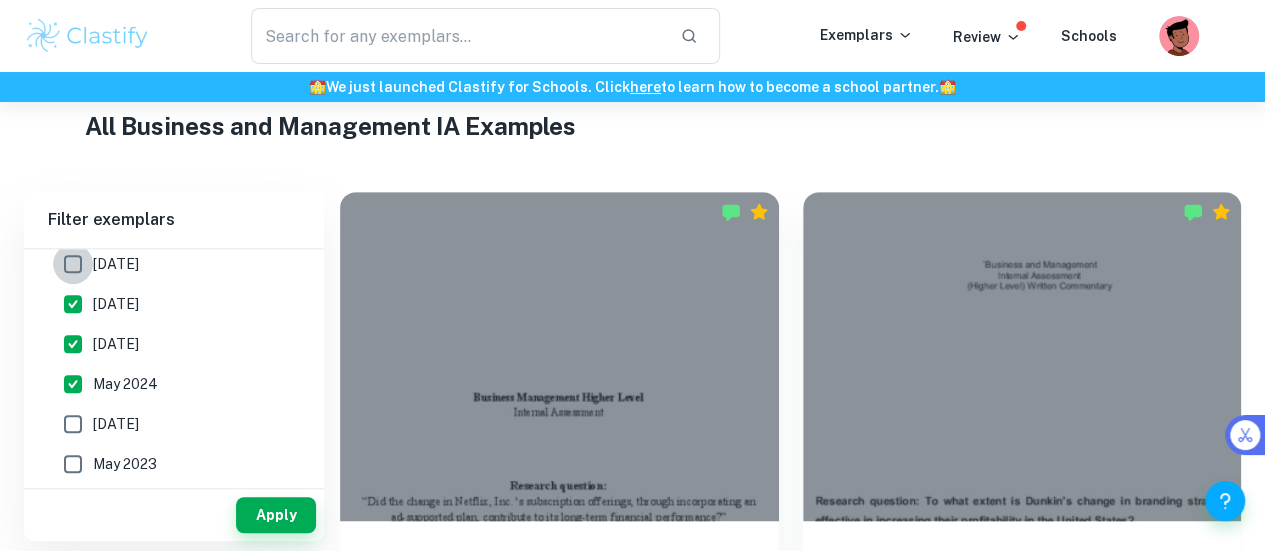 click on "[DATE]" at bounding box center (73, 264) 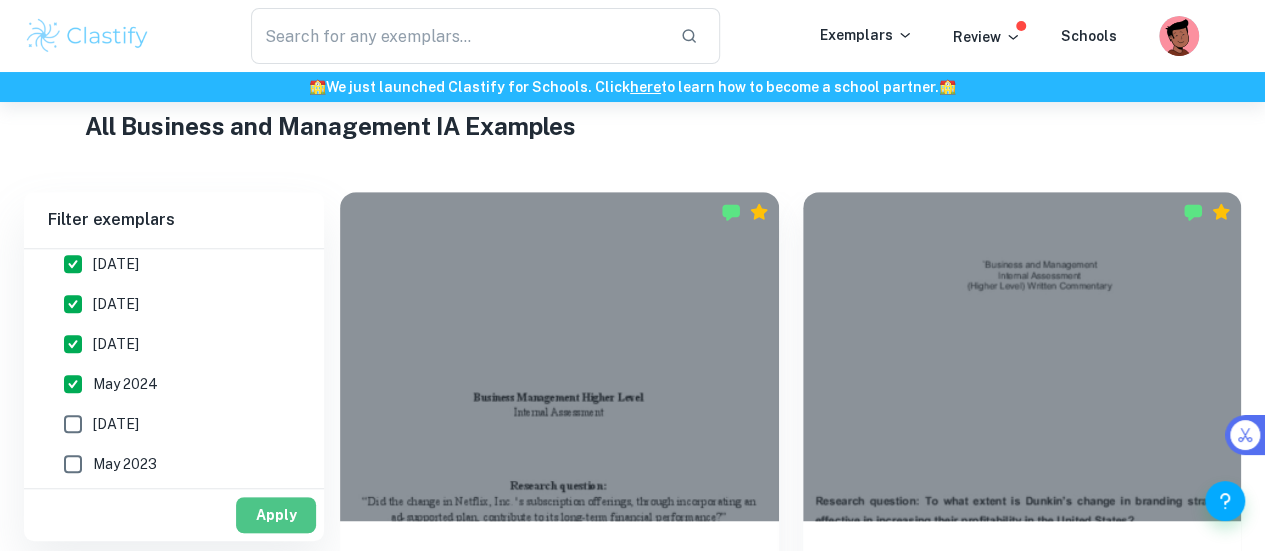 click on "Apply" at bounding box center [276, 515] 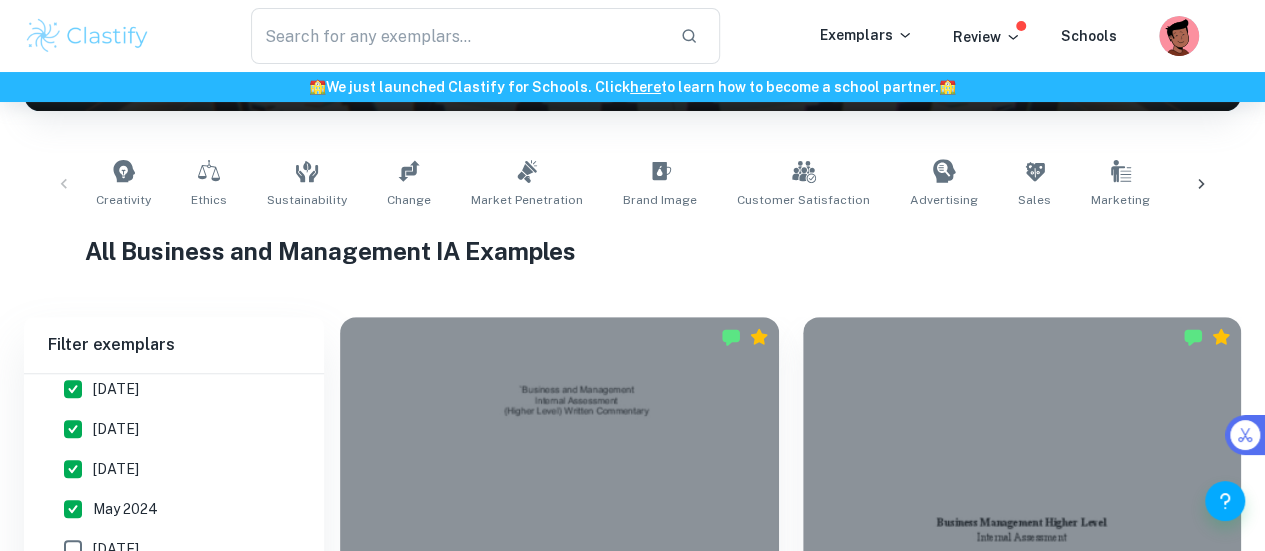scroll, scrollTop: 282, scrollLeft: 0, axis: vertical 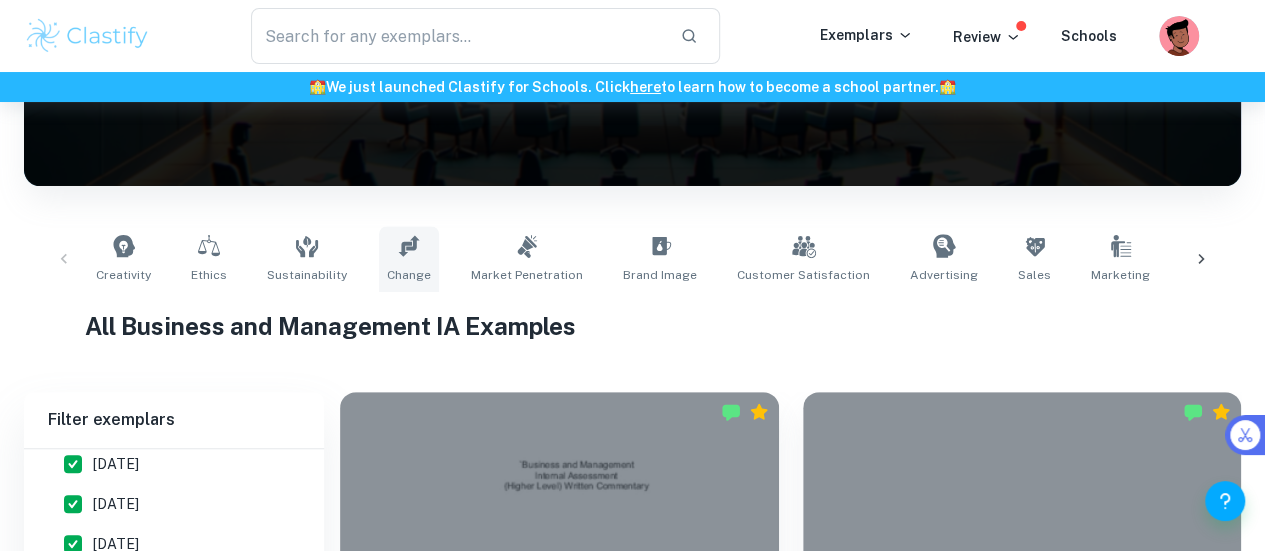 drag, startPoint x: 434, startPoint y: 259, endPoint x: 403, endPoint y: 266, distance: 31.780497 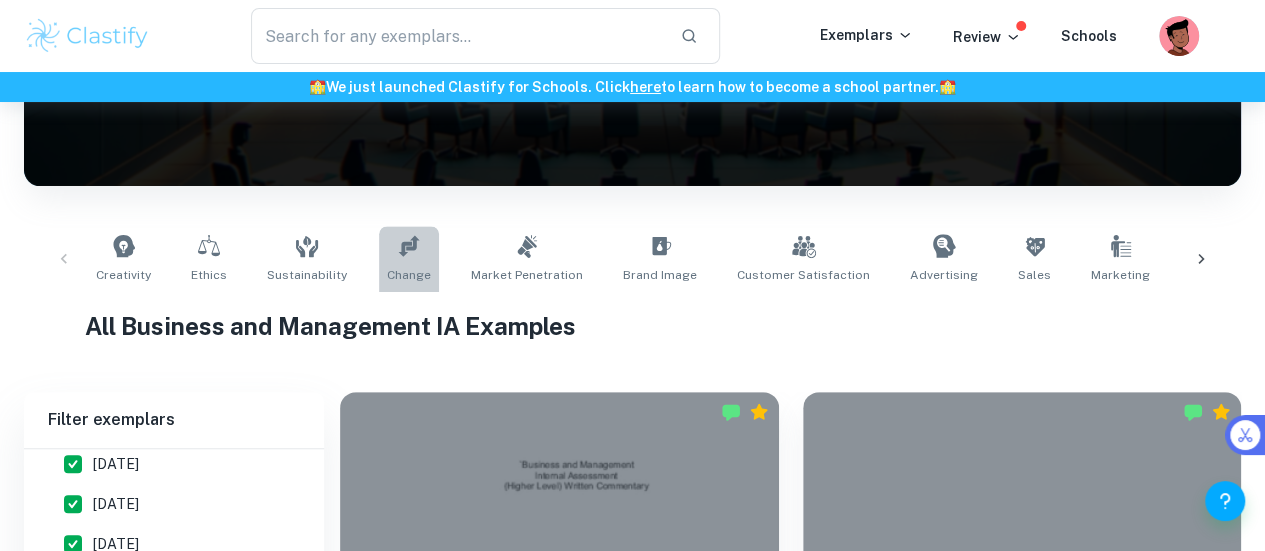 click on "Change" at bounding box center (409, 275) 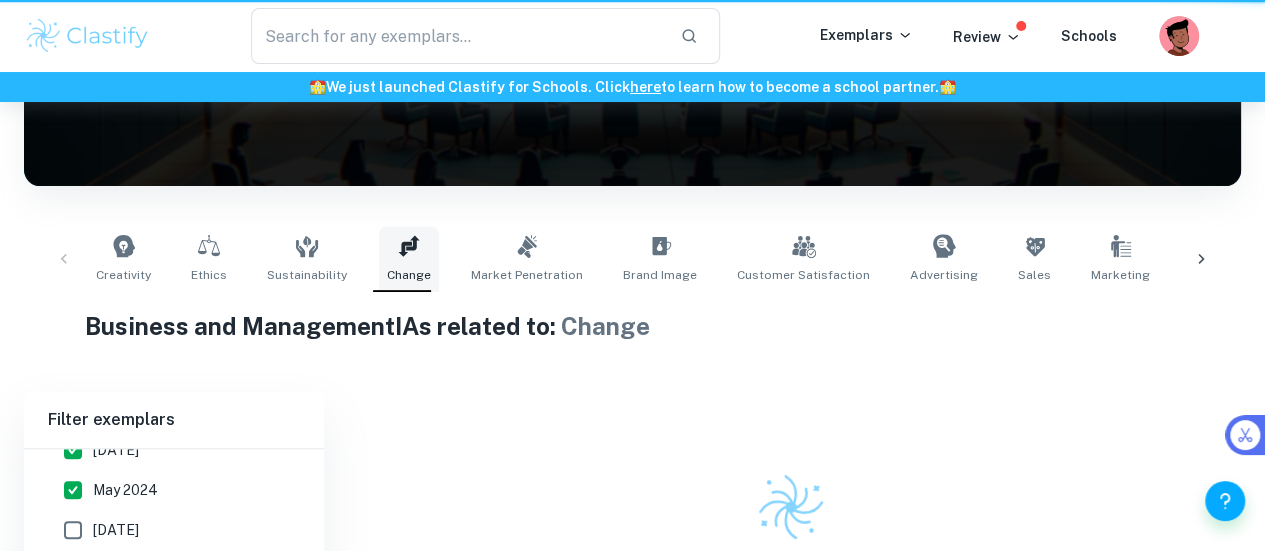 scroll, scrollTop: 0, scrollLeft: 0, axis: both 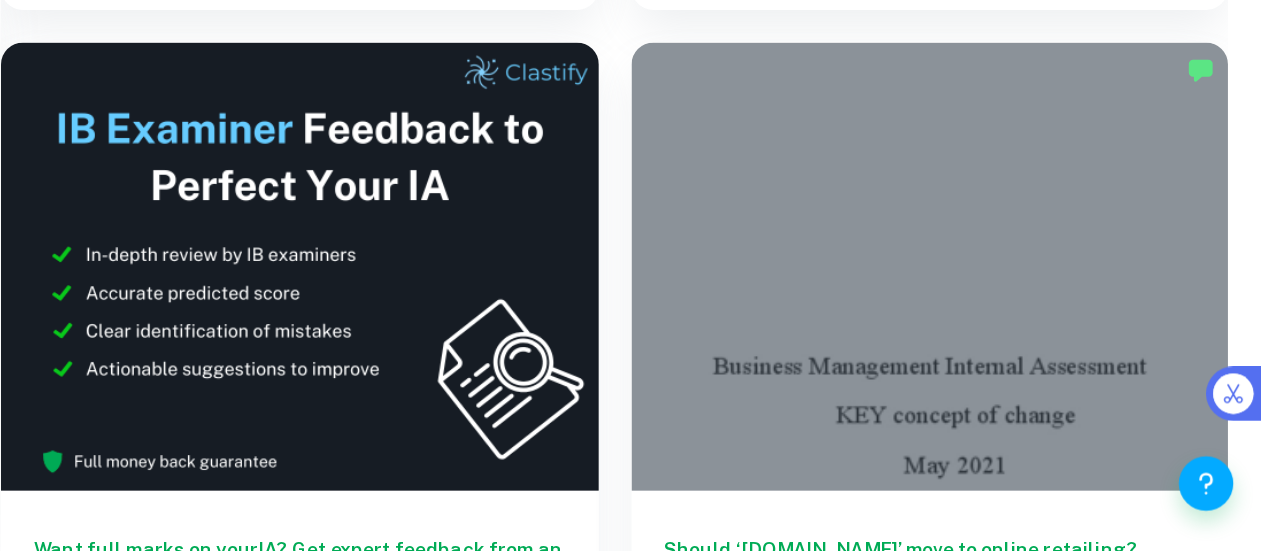 click on "To what extent is [PERSON_NAME]’s change in branding strategy effective in increasing their profitability in [GEOGRAPHIC_DATA]?" at bounding box center (1022, 1121) 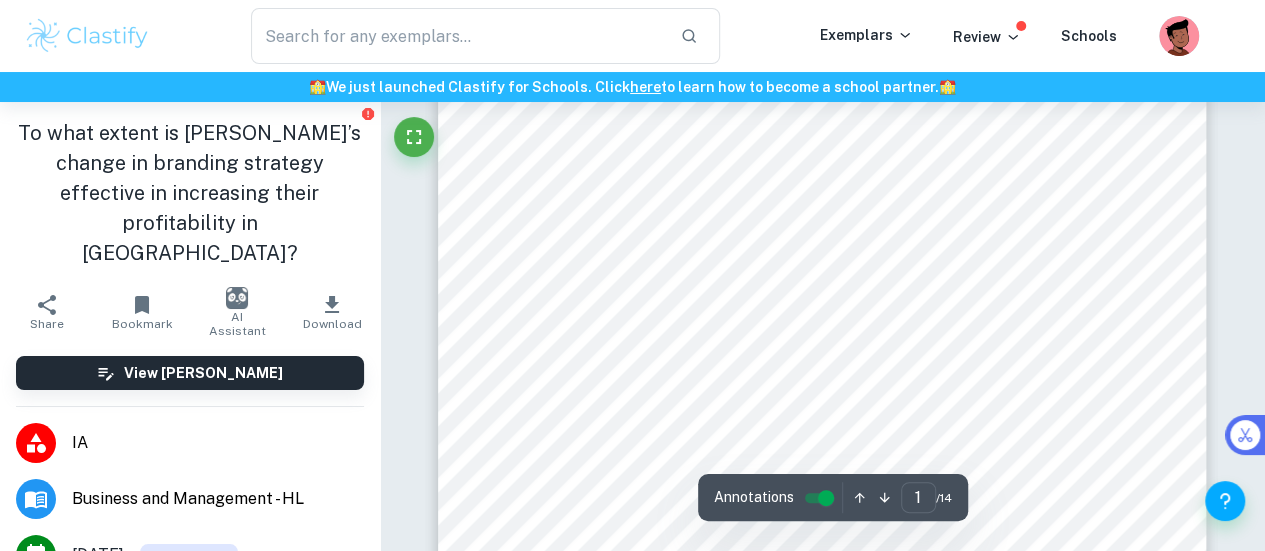 scroll, scrollTop: 466, scrollLeft: 0, axis: vertical 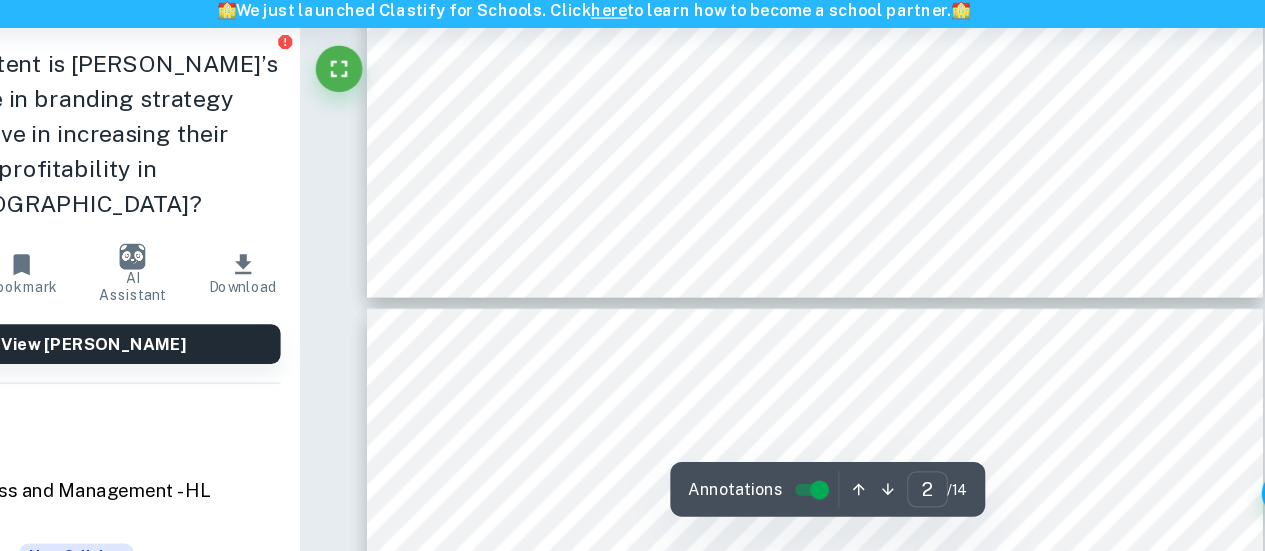 type on "3" 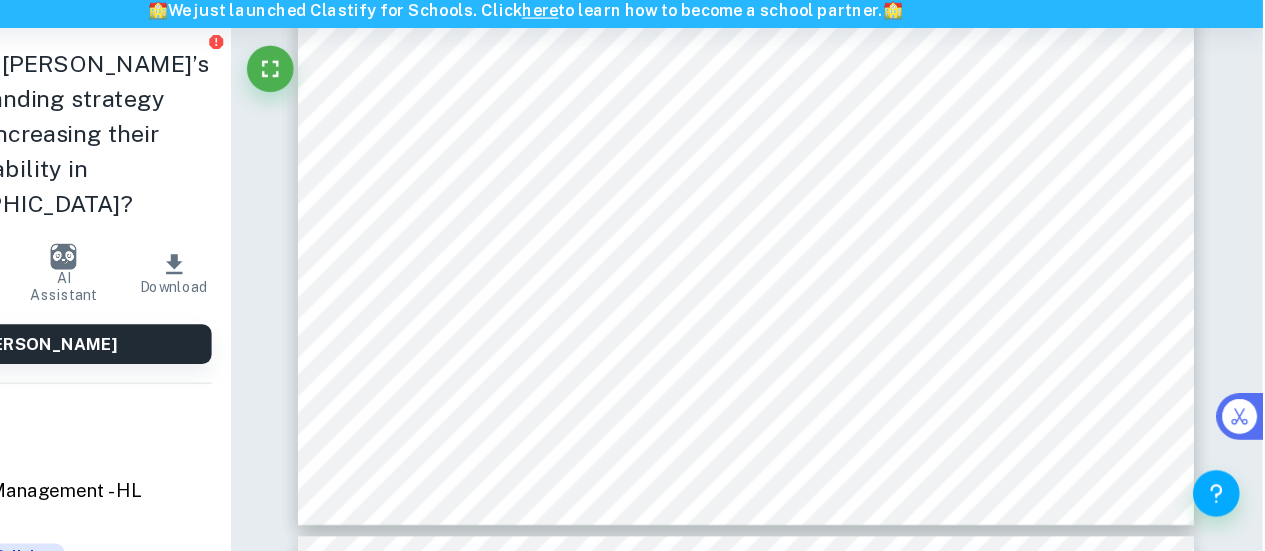scroll, scrollTop: 2996, scrollLeft: 0, axis: vertical 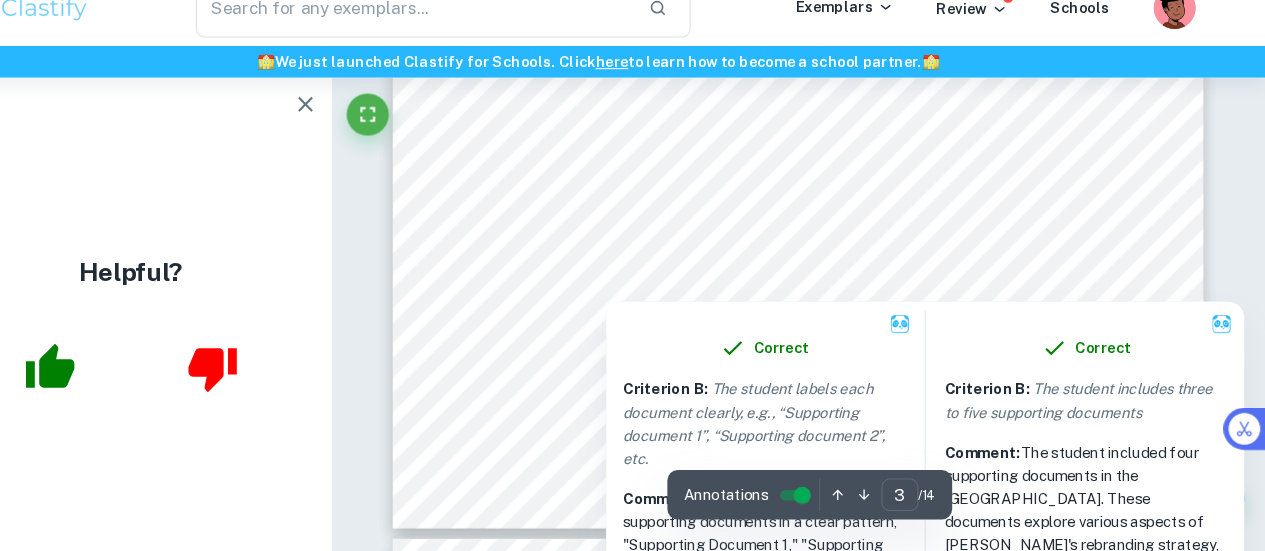 click at bounding box center (818, 158) 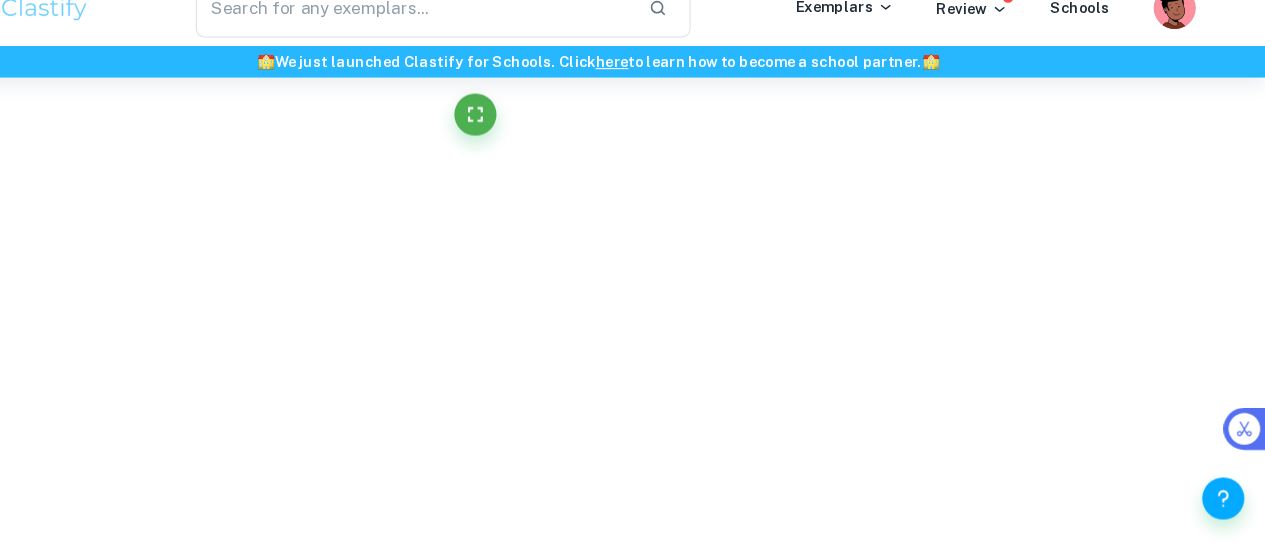 scroll, scrollTop: 2996, scrollLeft: 0, axis: vertical 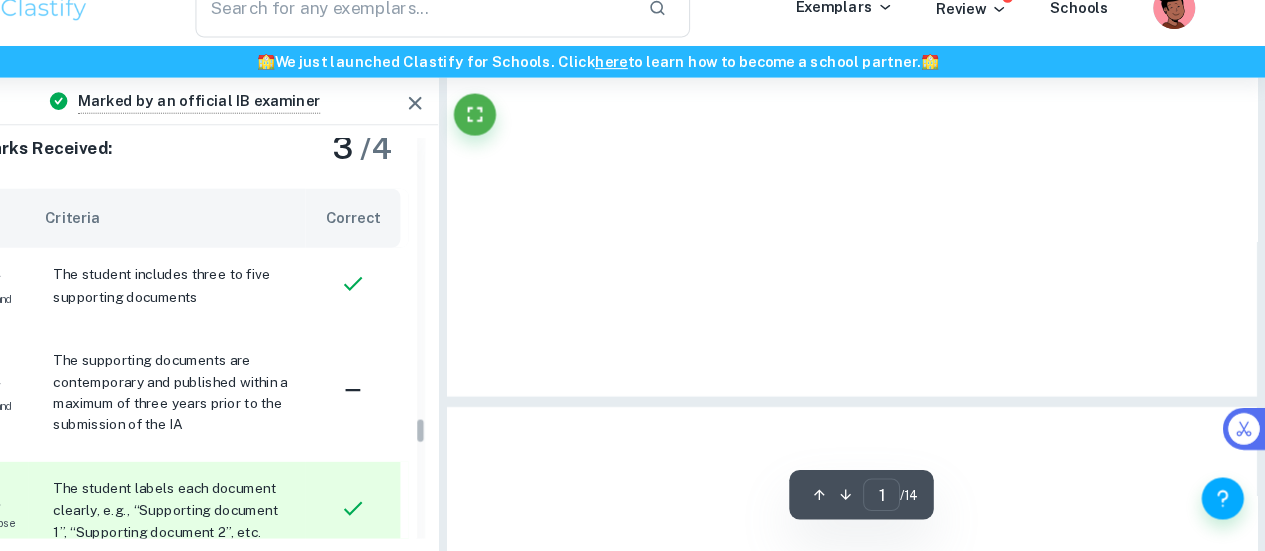 type on "3" 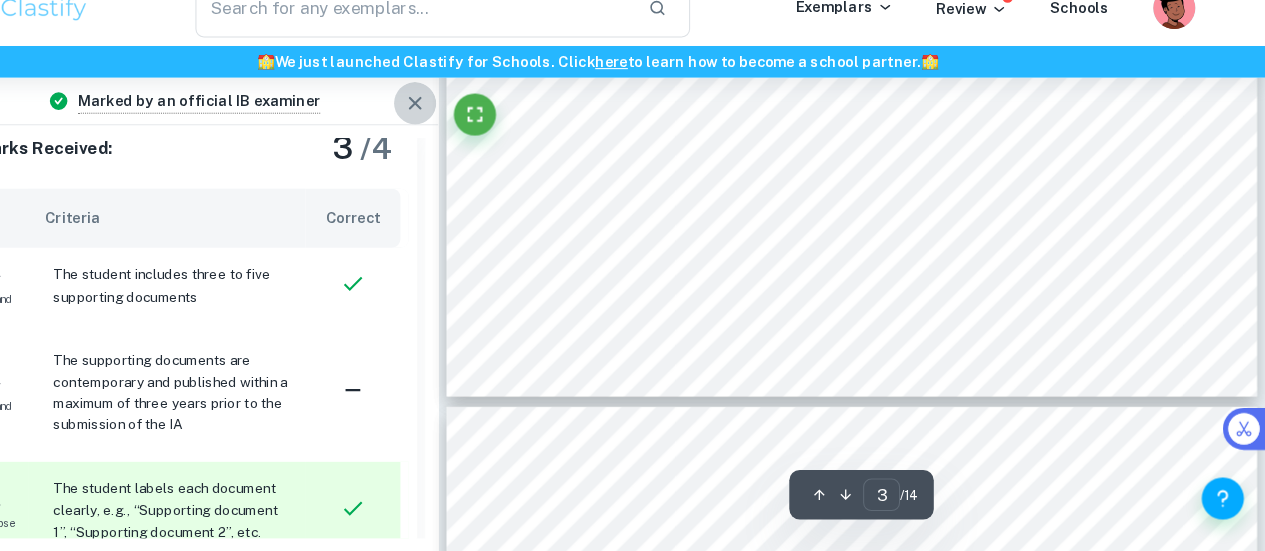 click 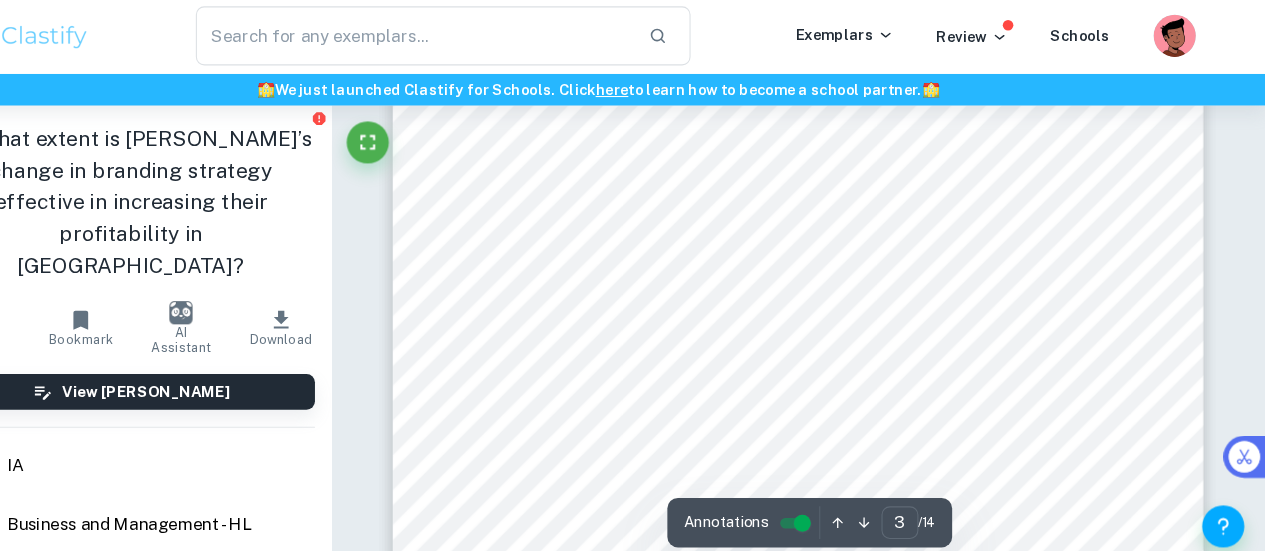 scroll, scrollTop: 2778, scrollLeft: 0, axis: vertical 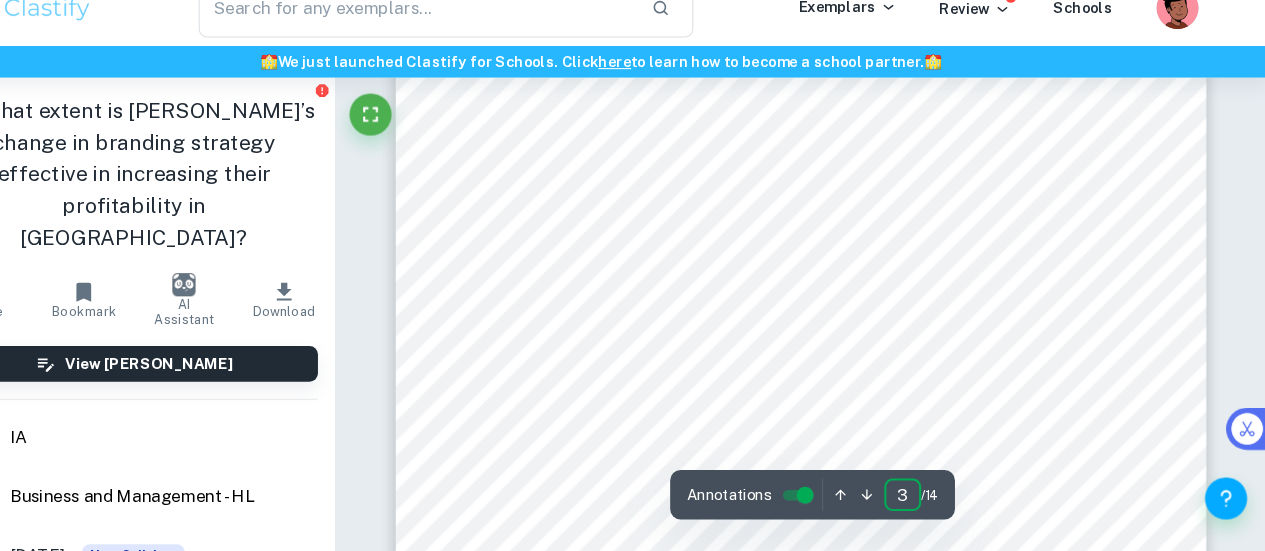 click on "3" at bounding box center [918, 497] 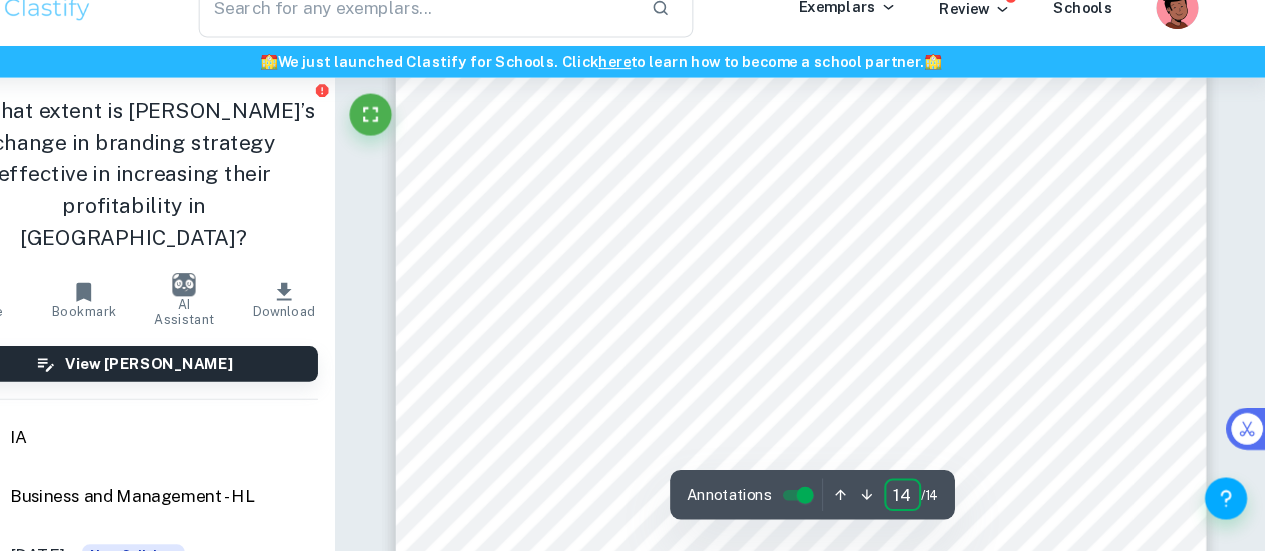 type on "14" 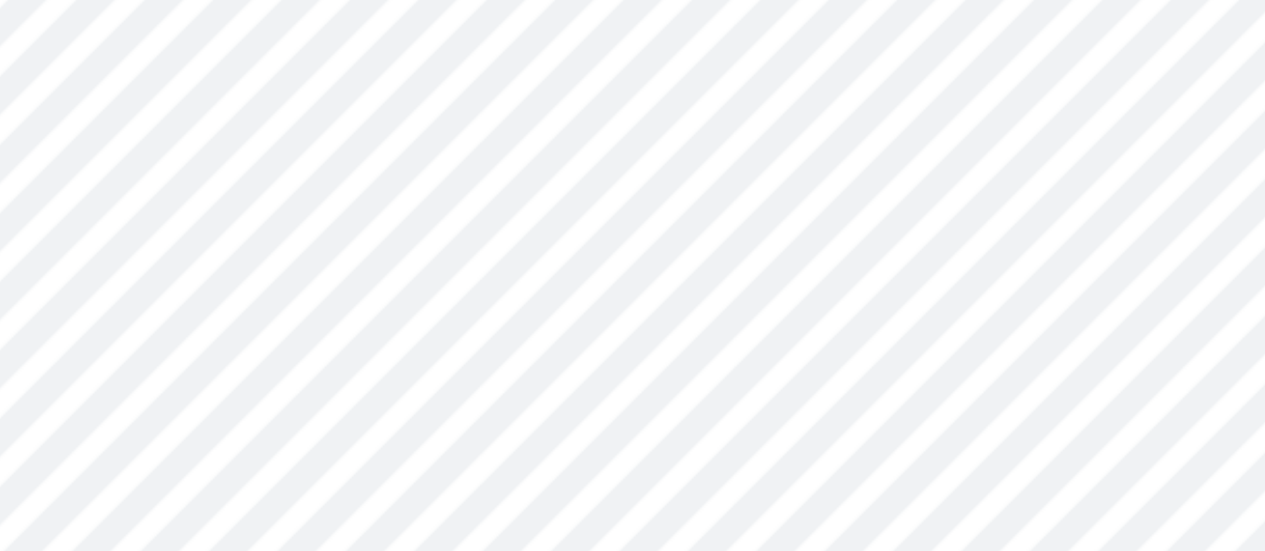 scroll, scrollTop: 14924, scrollLeft: 0, axis: vertical 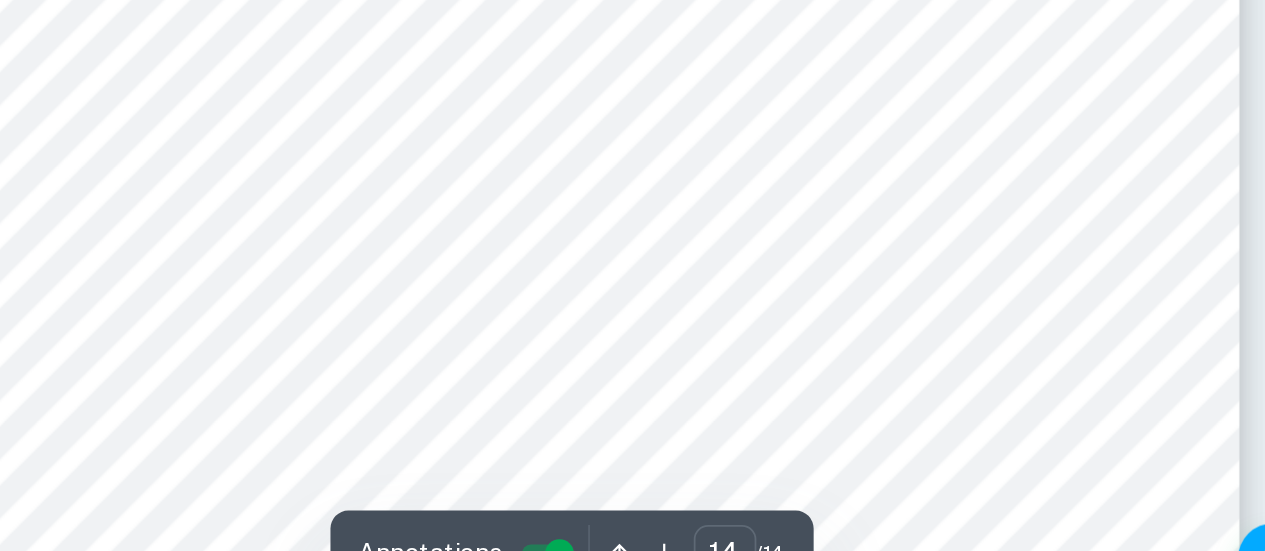 click on "[DOMAIN_NAME][URL]" at bounding box center [825, 369] 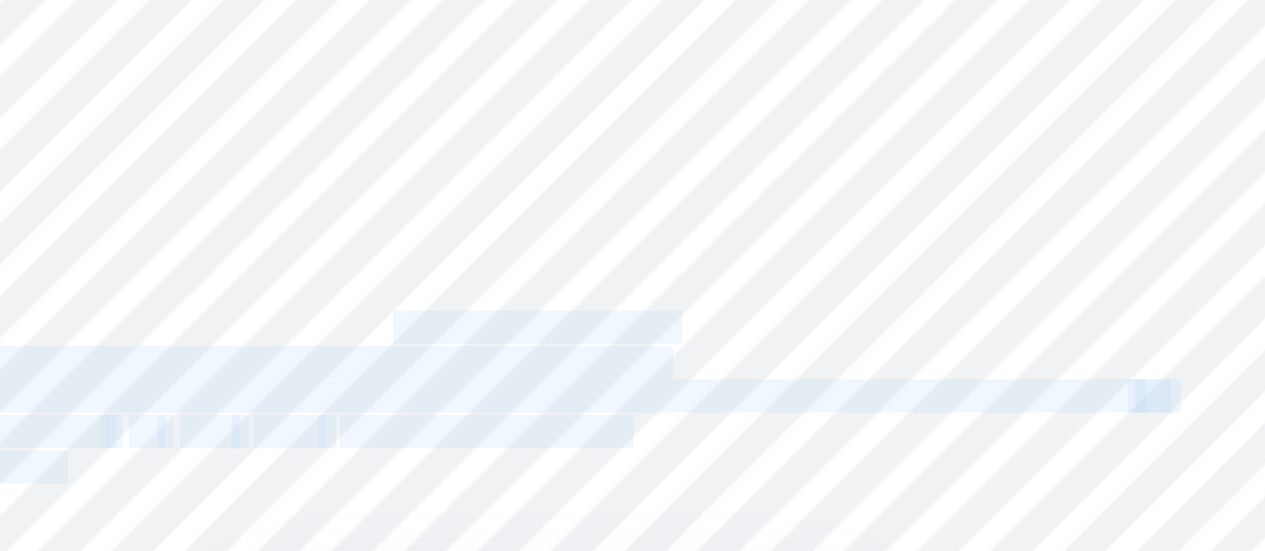 drag, startPoint x: 762, startPoint y: 362, endPoint x: 887, endPoint y: 380, distance: 126.28935 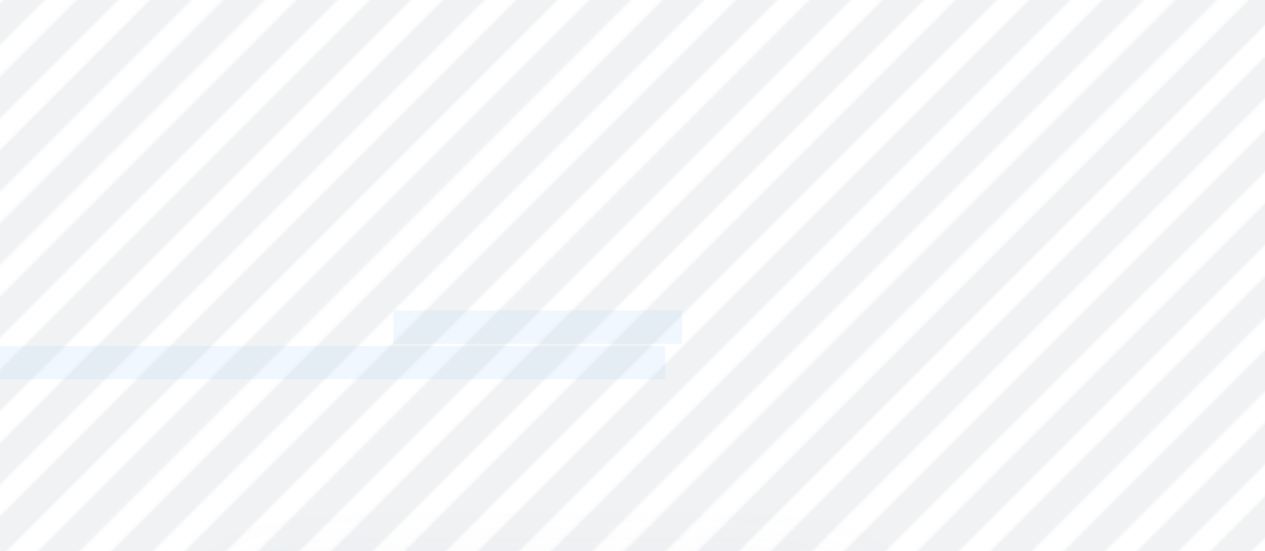 drag, startPoint x: 883, startPoint y: 382, endPoint x: 765, endPoint y: 374, distance: 118.270874 